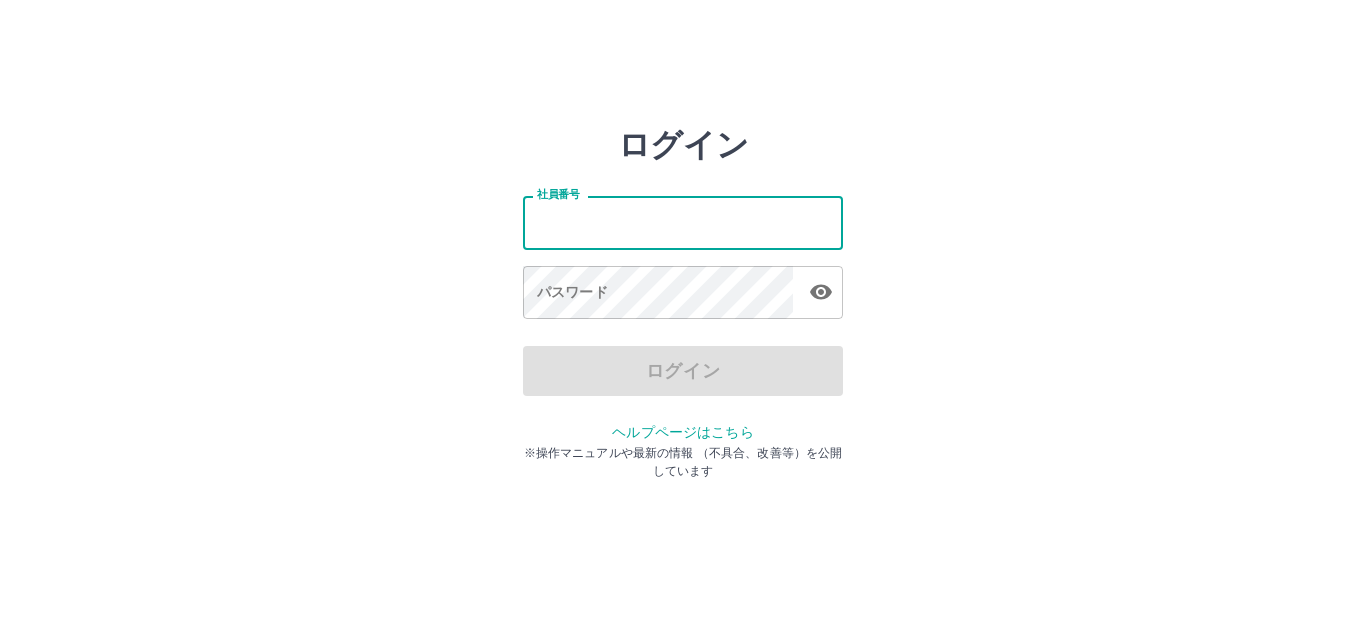 scroll, scrollTop: 0, scrollLeft: 0, axis: both 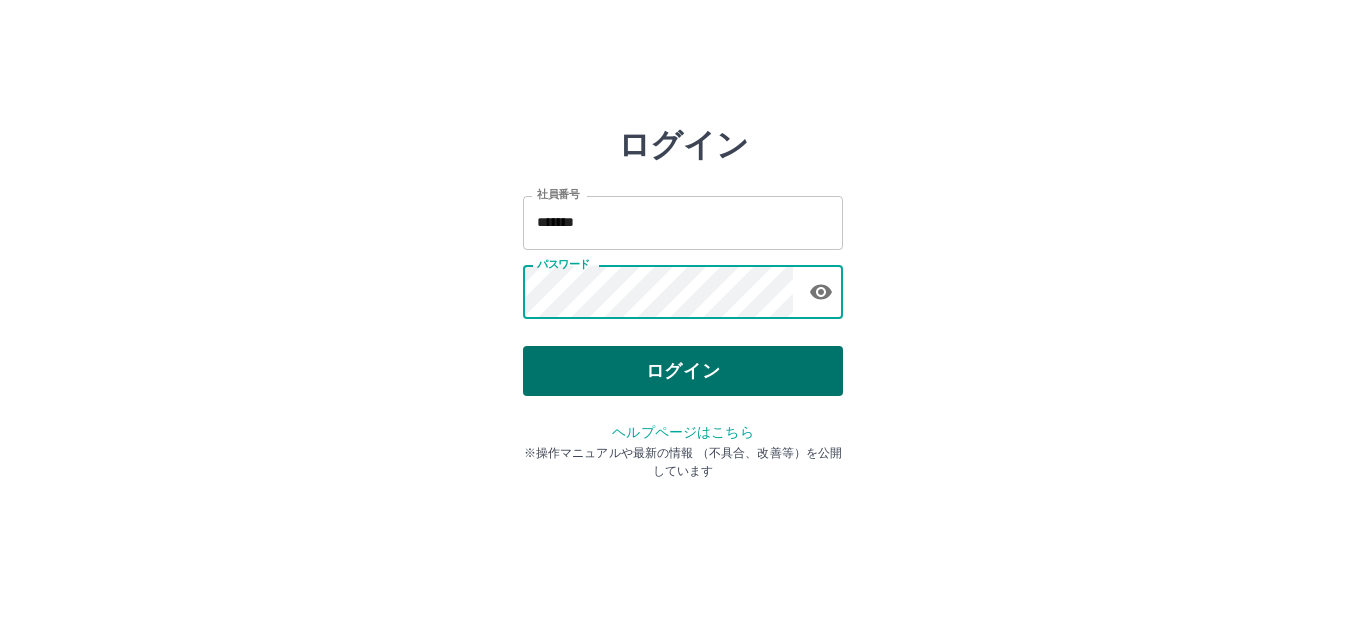 click on "ログイン" at bounding box center [683, 371] 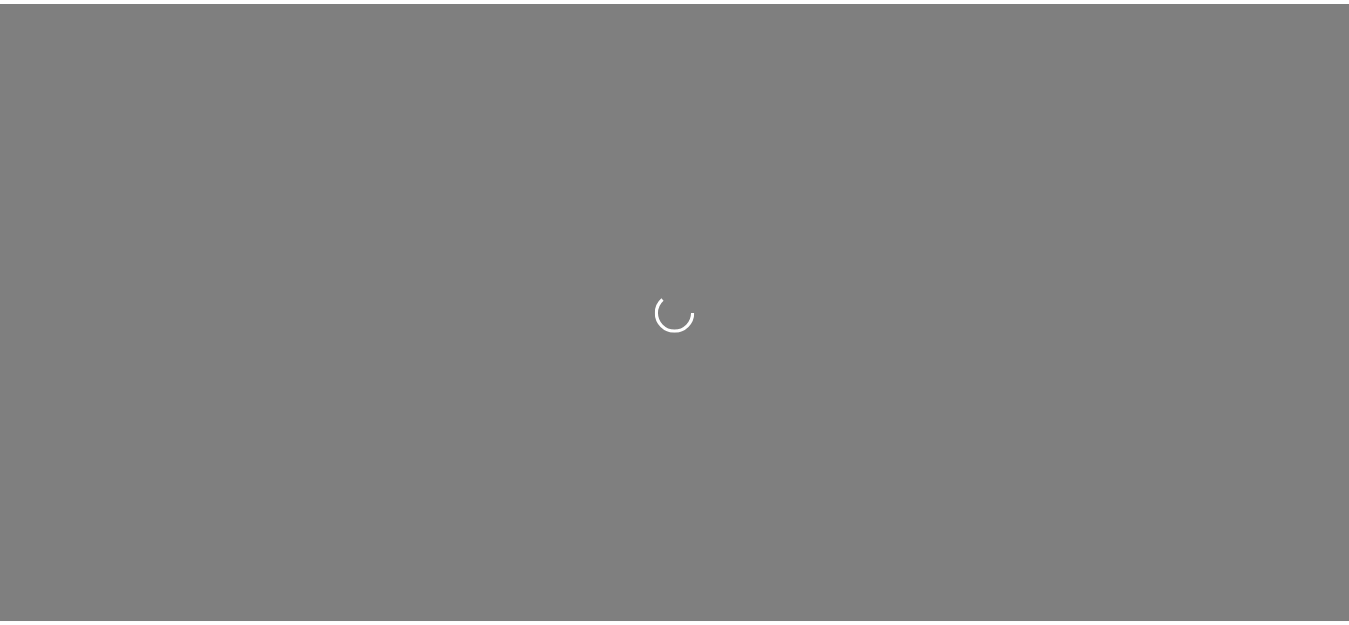 scroll, scrollTop: 0, scrollLeft: 0, axis: both 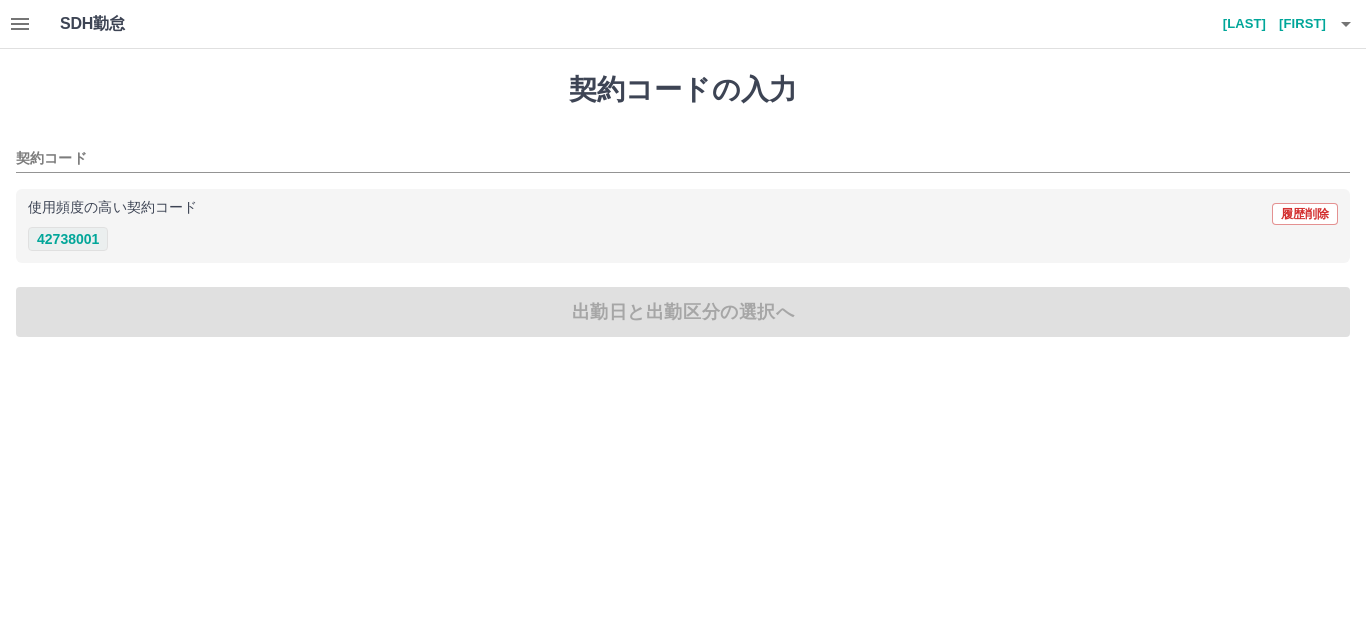 click on "42738001" at bounding box center (68, 239) 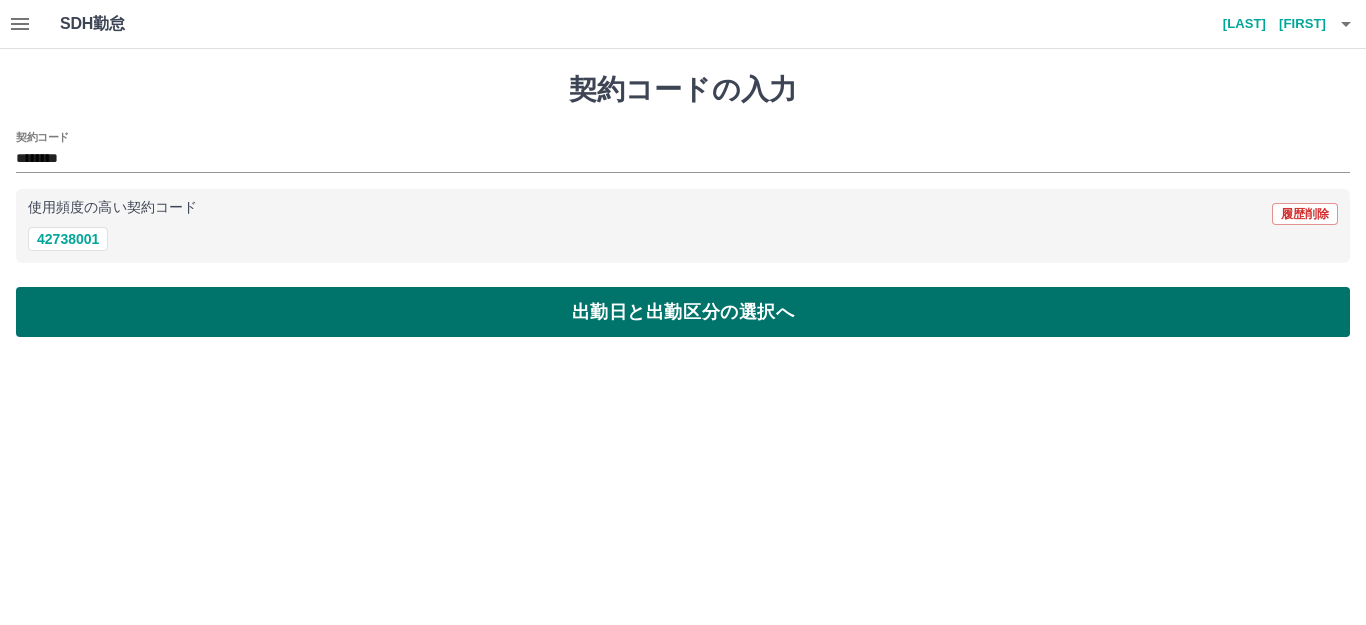 click on "出勤日と出勤区分の選択へ" at bounding box center [683, 312] 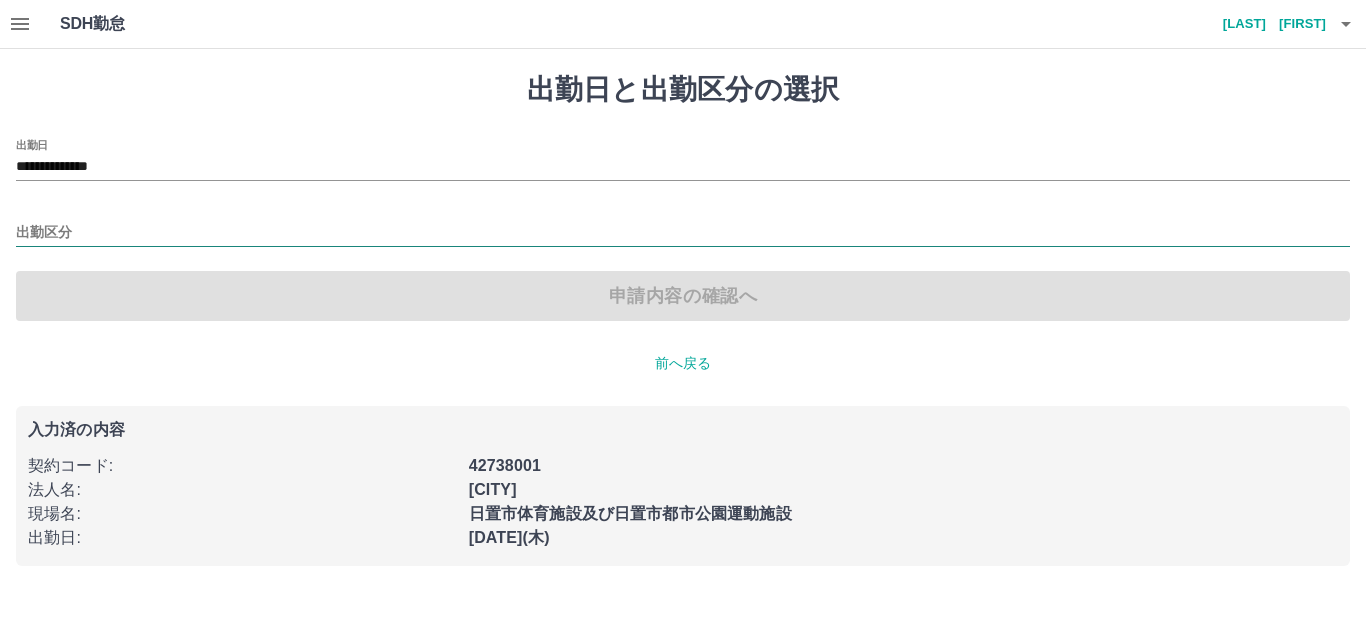 click on "出勤区分" at bounding box center (683, 233) 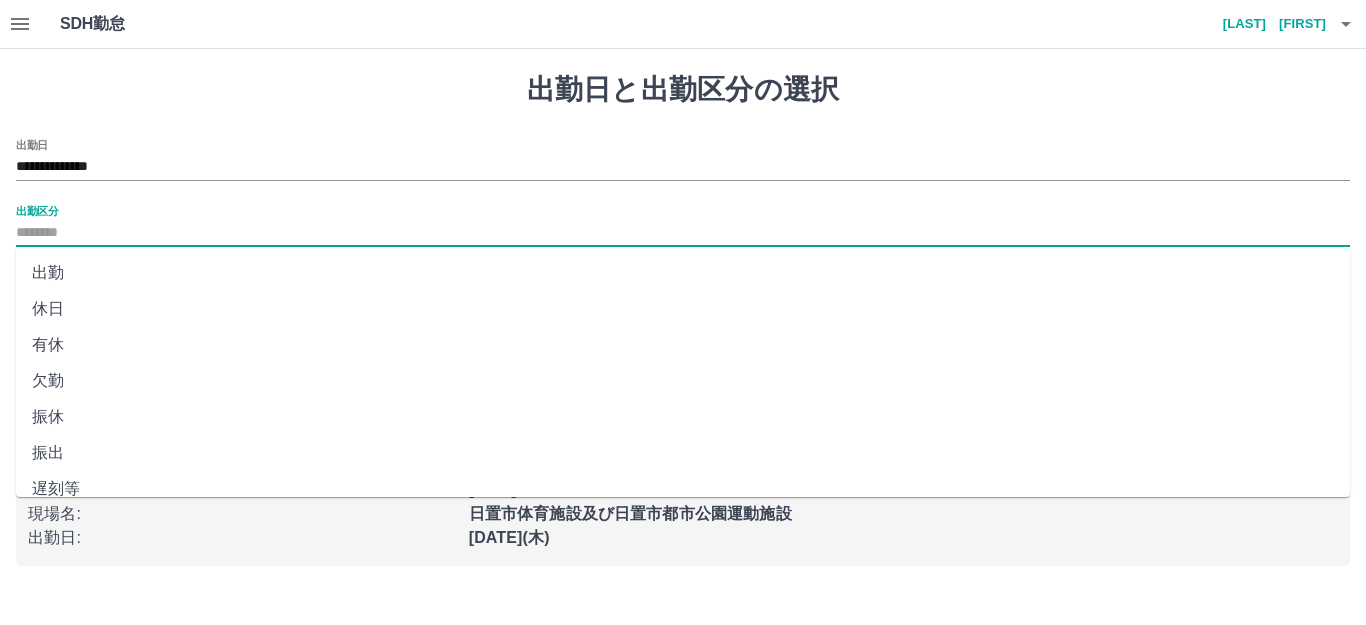 click on "出勤" at bounding box center [683, 273] 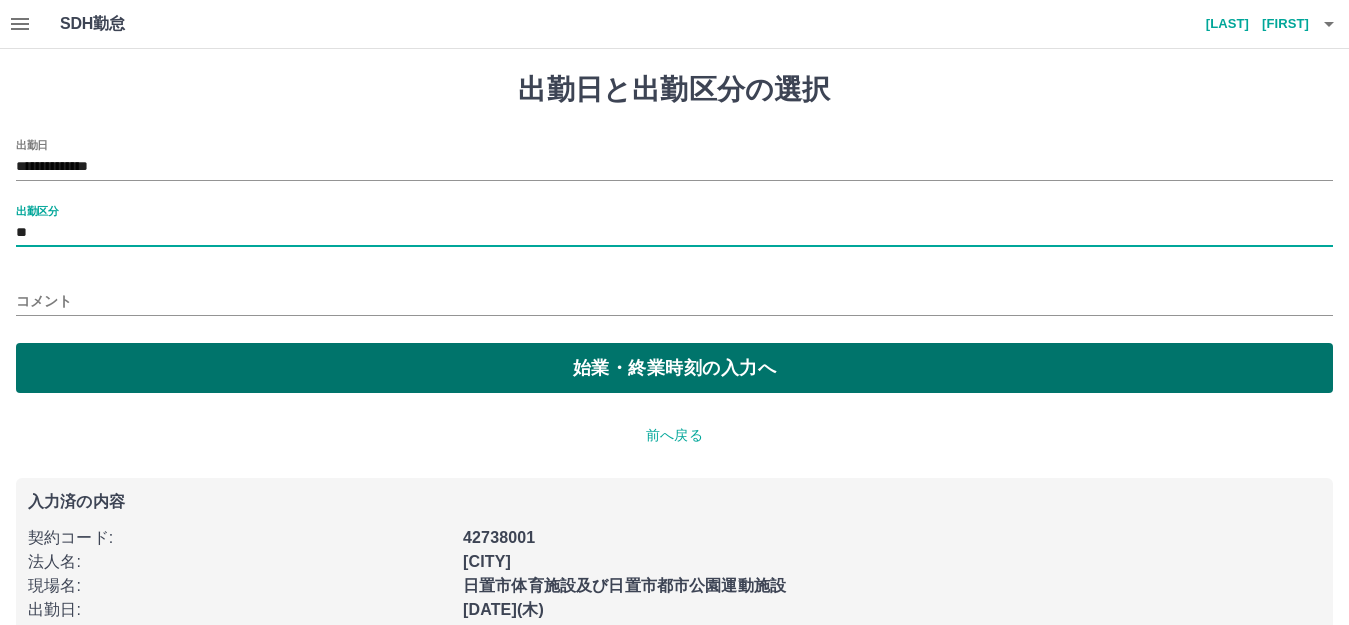 click on "始業・終業時刻の入力へ" at bounding box center [674, 368] 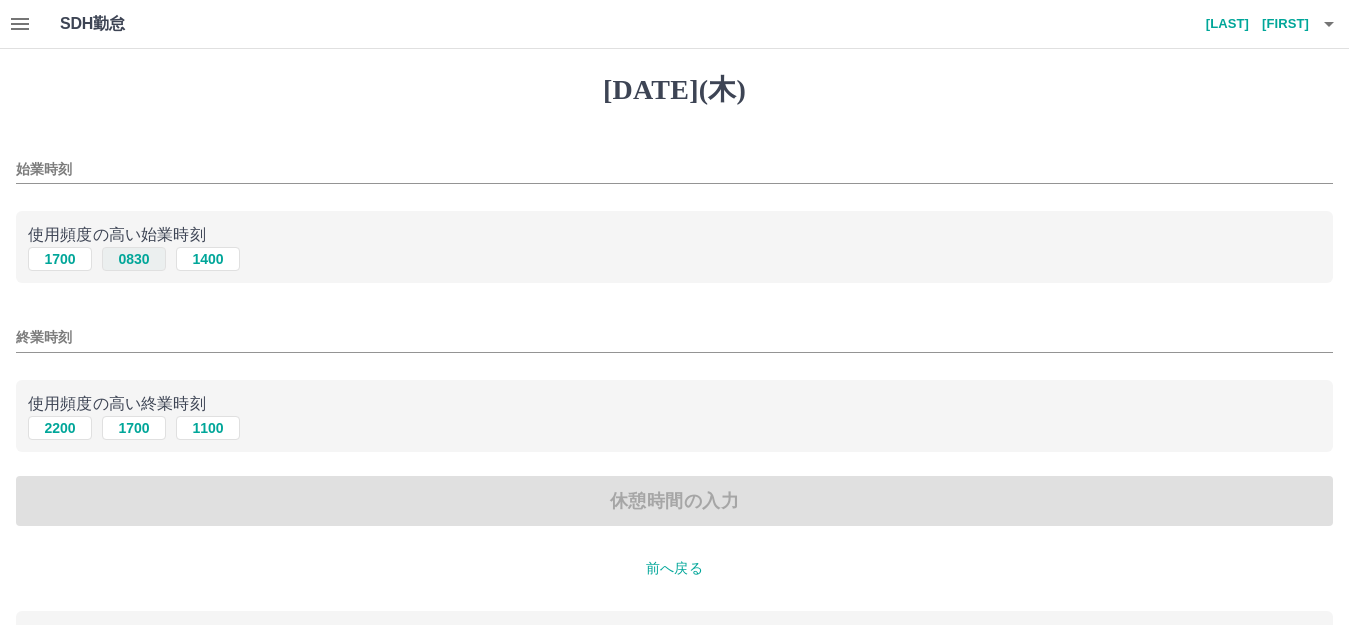 click on "0830" at bounding box center [134, 259] 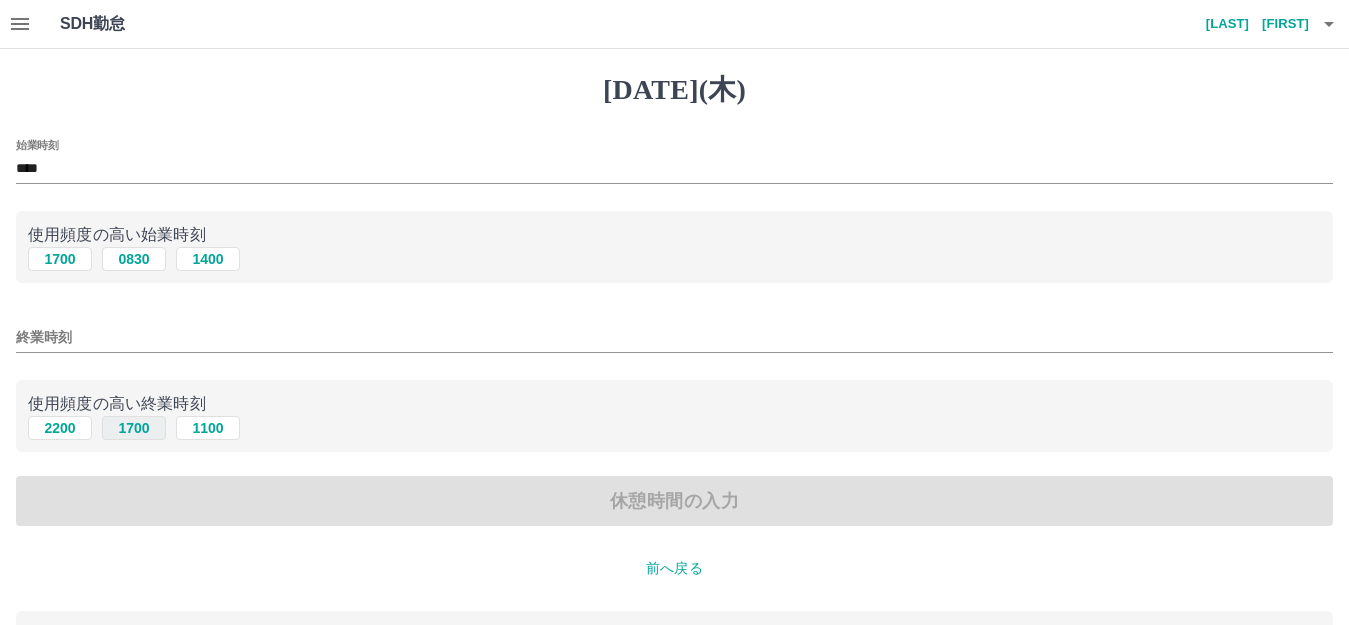click on "2200 1700 1100" at bounding box center (674, 259) 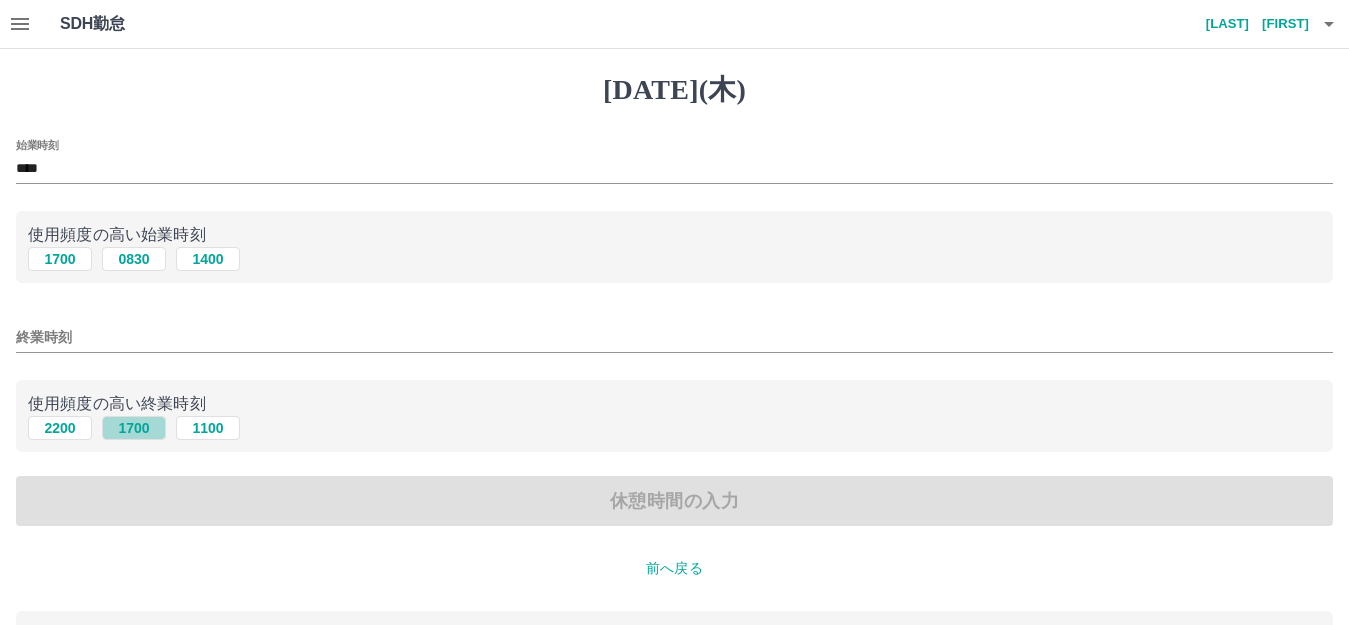click on "1700" at bounding box center (134, 259) 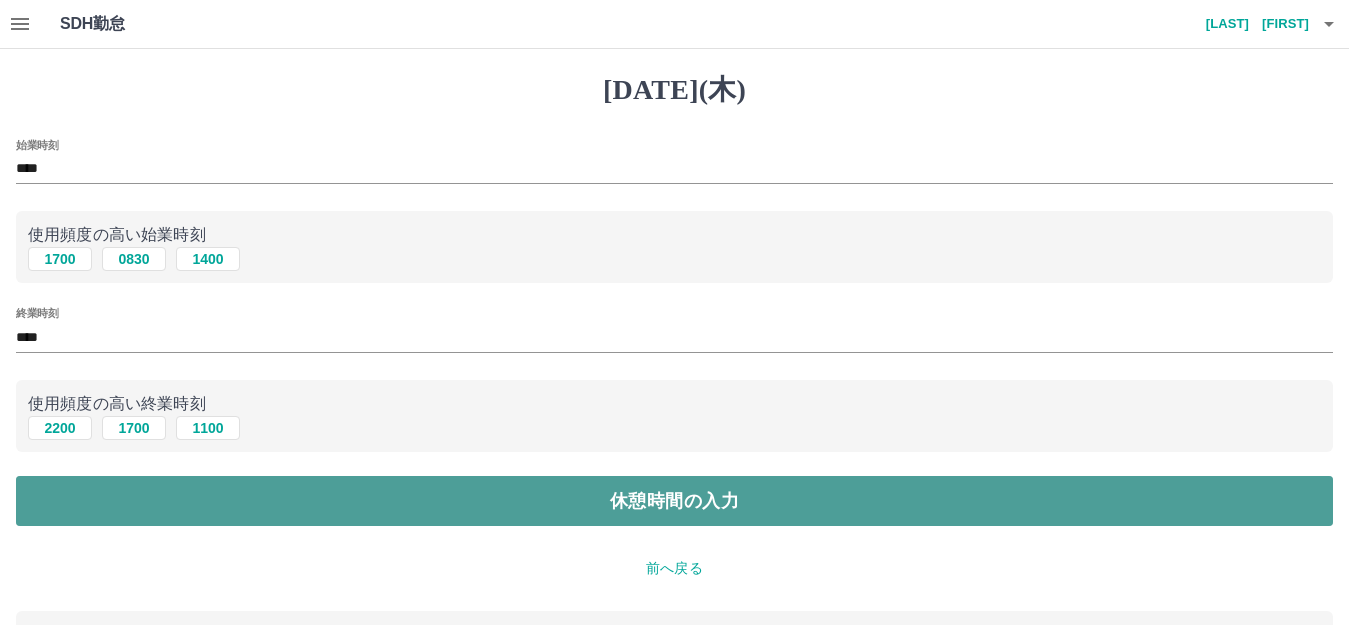 click on "休憩時間の入力" at bounding box center [674, 501] 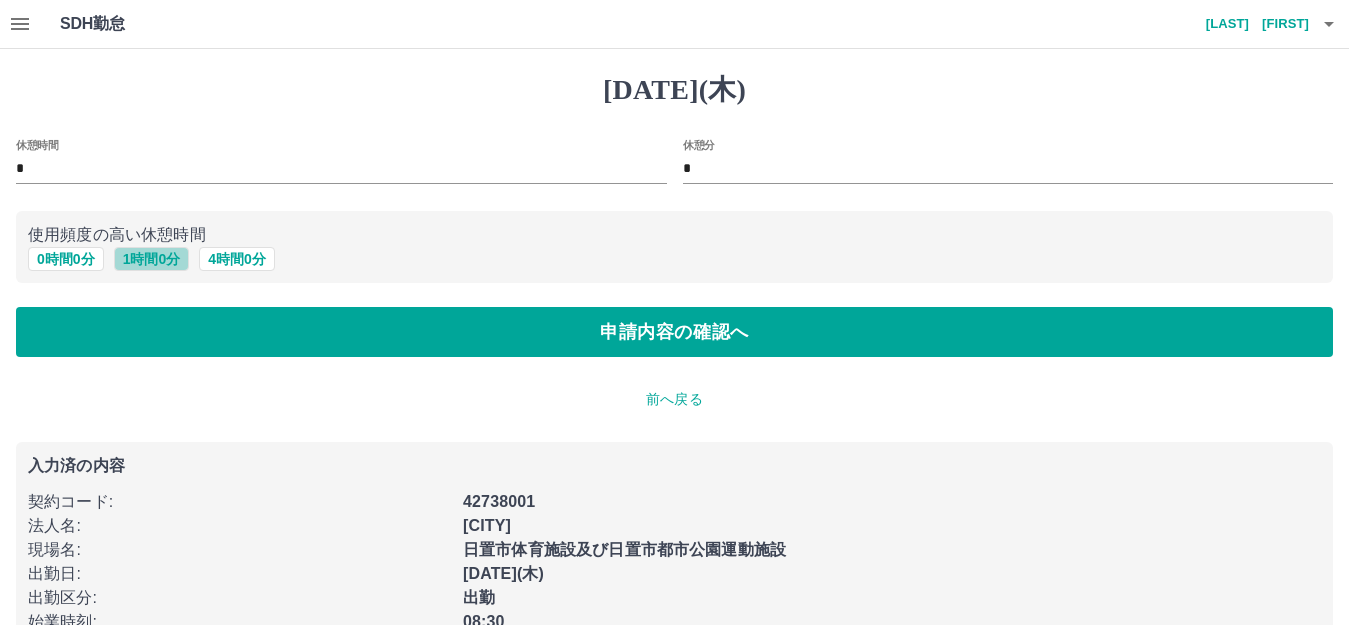 click on "1 時間 0 分" at bounding box center [152, 259] 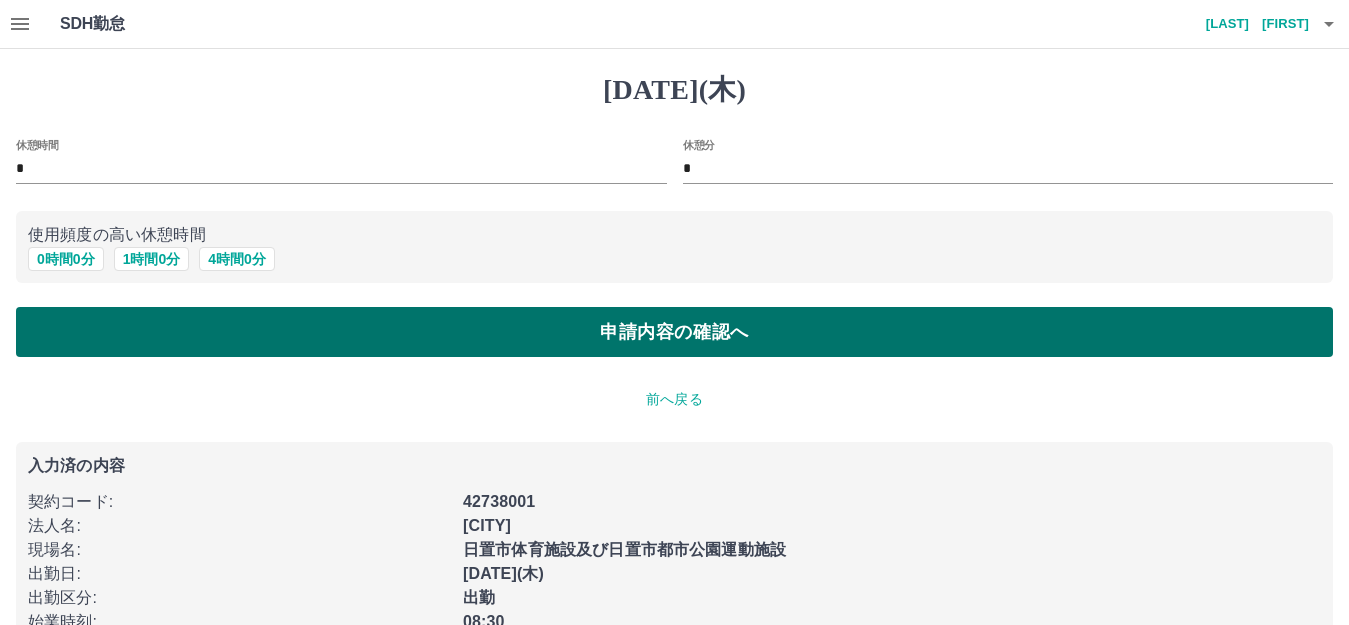 click on "申請内容の確認へ" at bounding box center (674, 332) 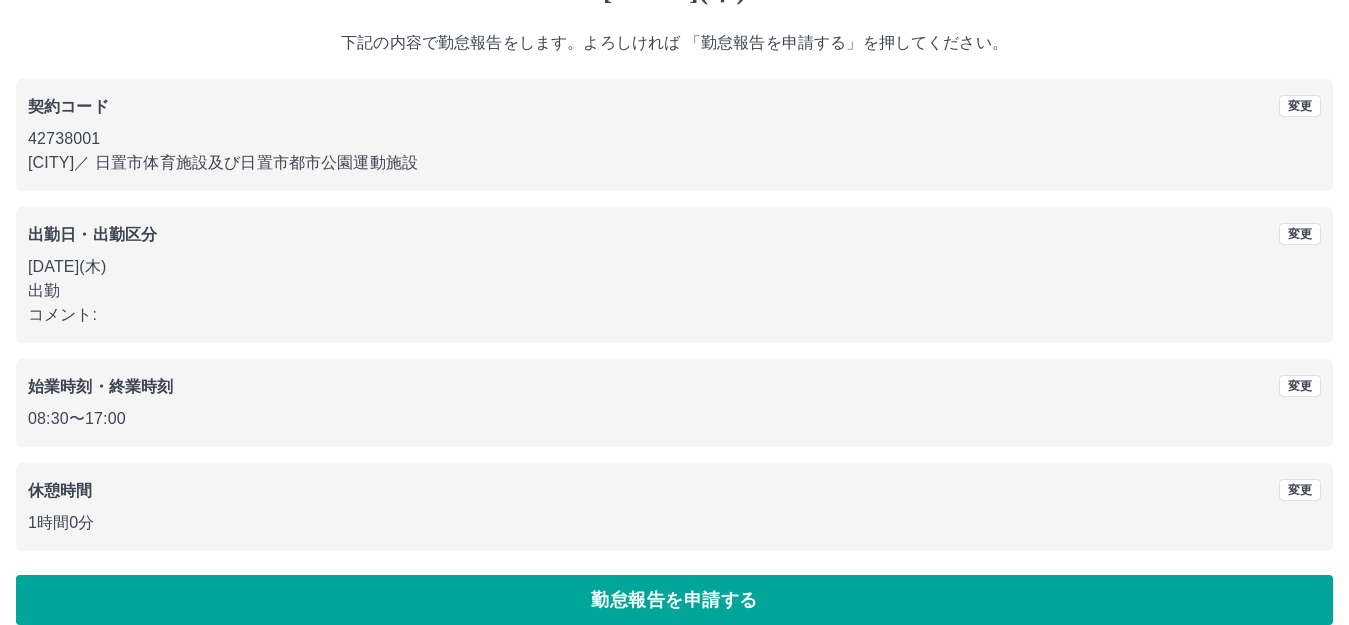 scroll, scrollTop: 124, scrollLeft: 0, axis: vertical 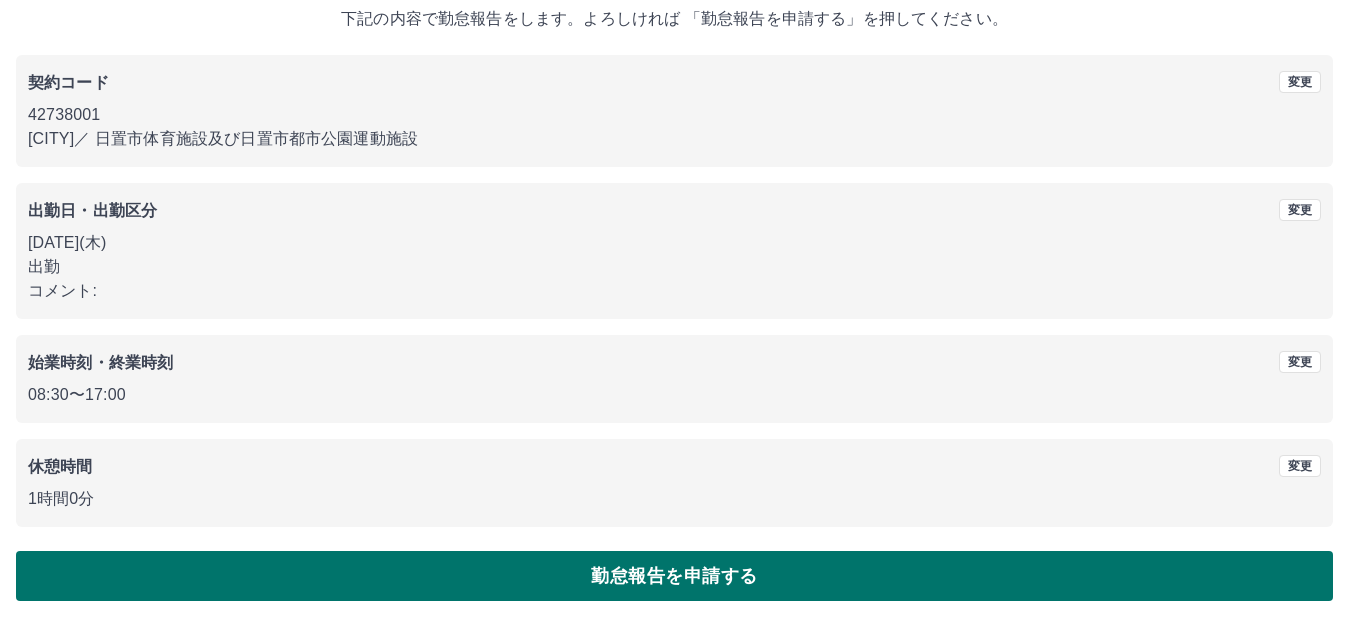 click on "勤怠報告を申請する" at bounding box center (674, 576) 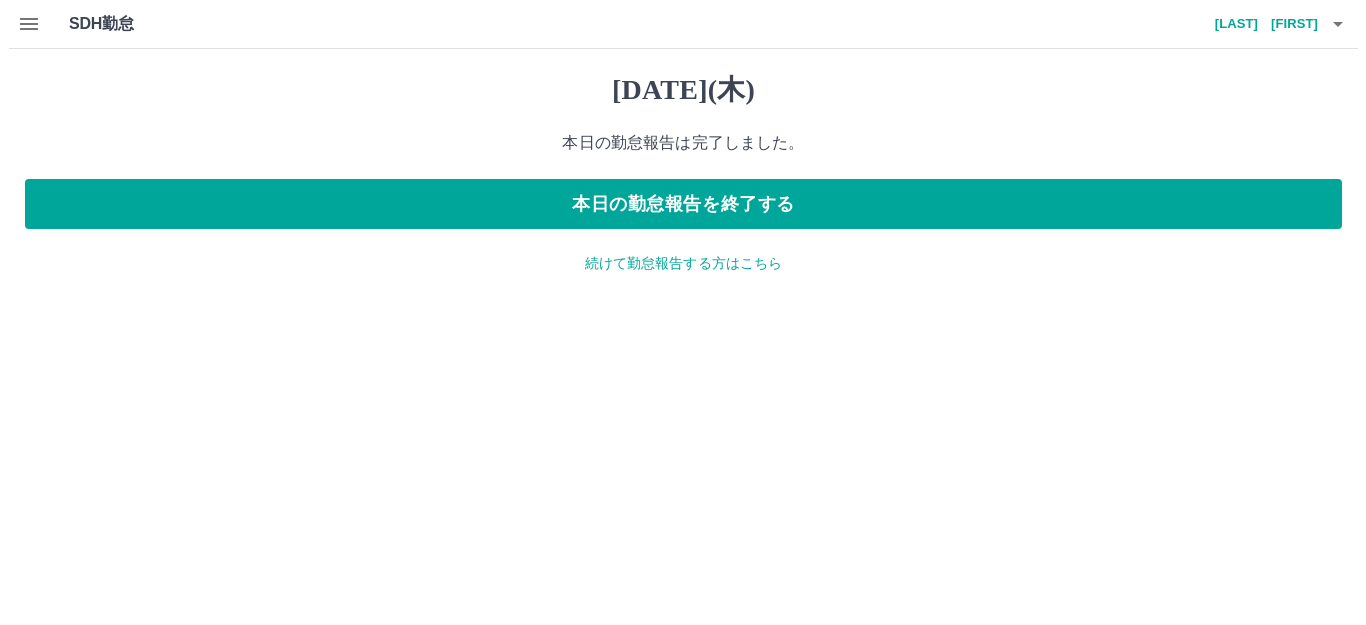scroll, scrollTop: 0, scrollLeft: 0, axis: both 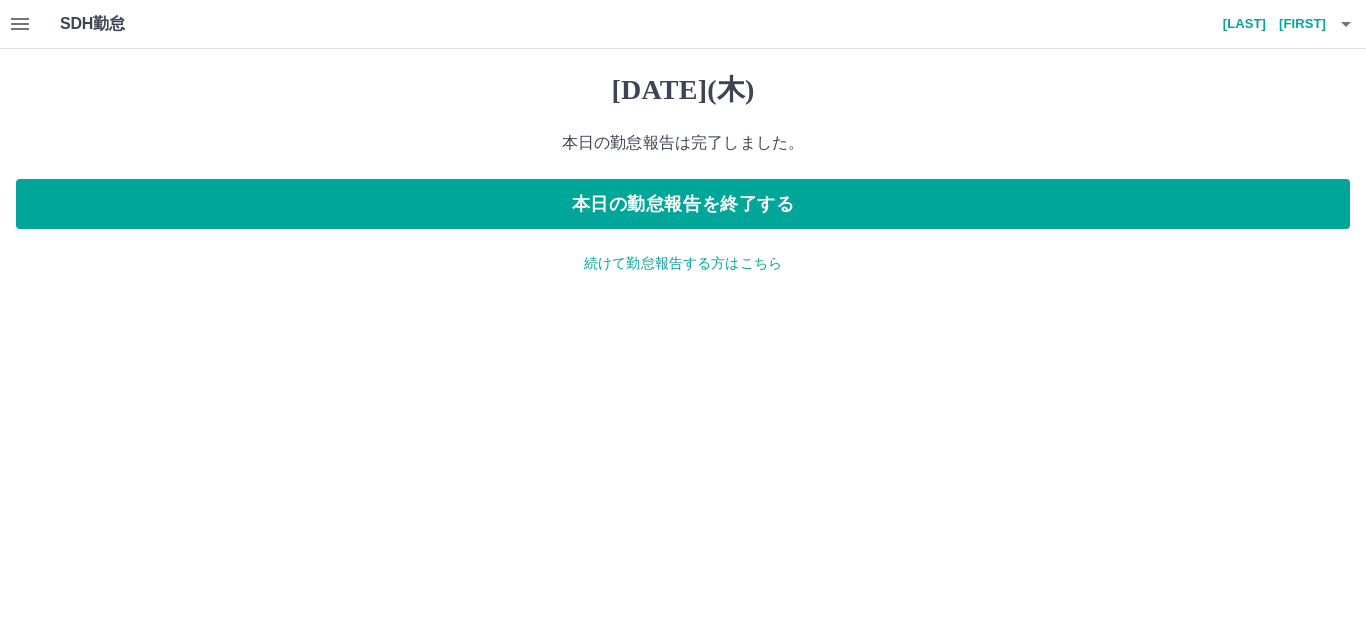click on "続けて勤怠報告する方はこちら" at bounding box center [683, 263] 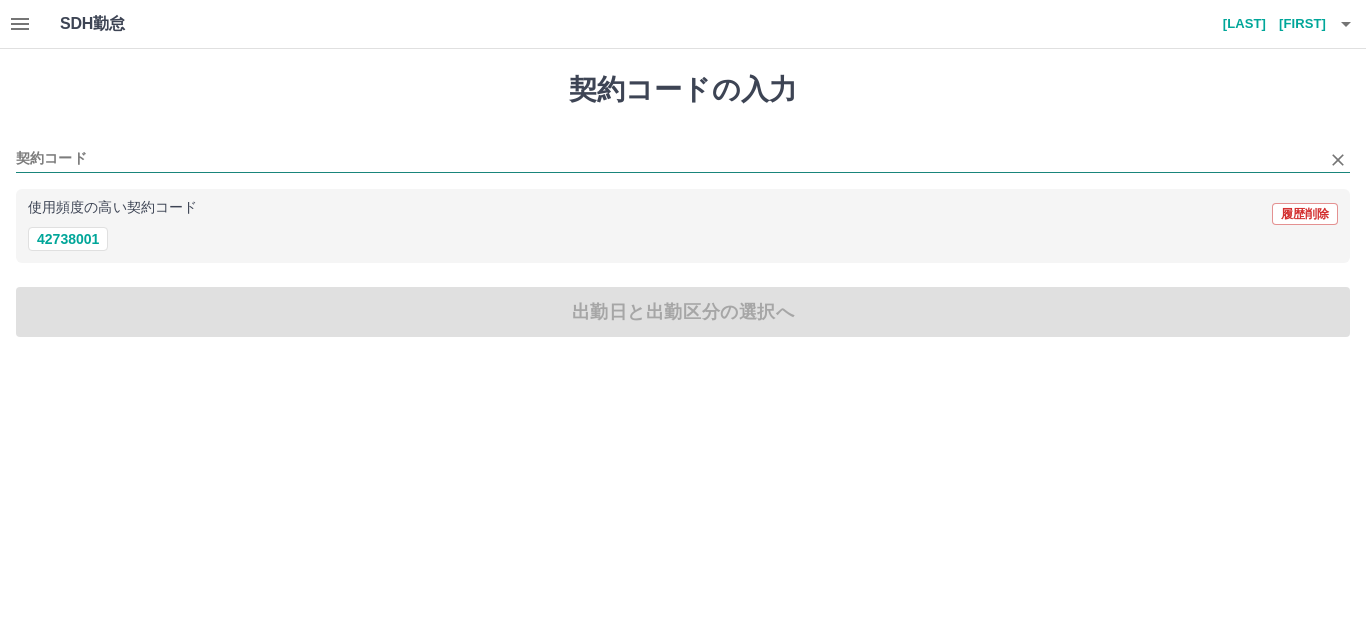 click on "契約コード" at bounding box center (668, 159) 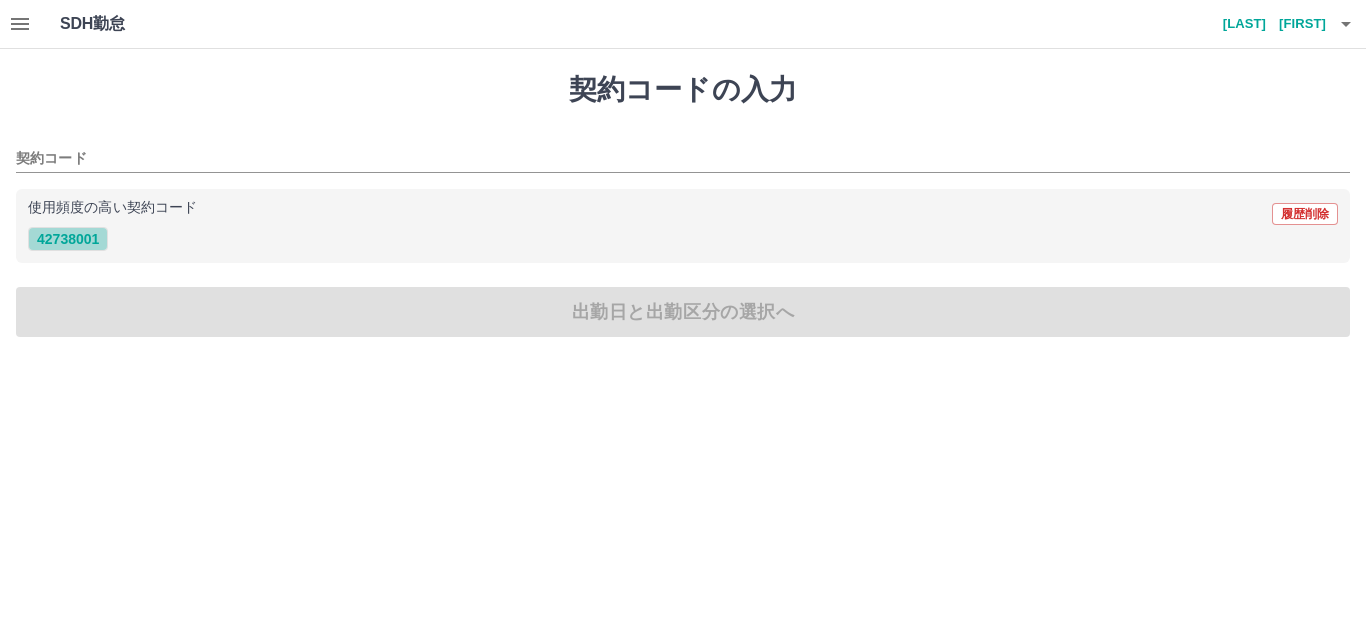 click on "42738001" at bounding box center [68, 239] 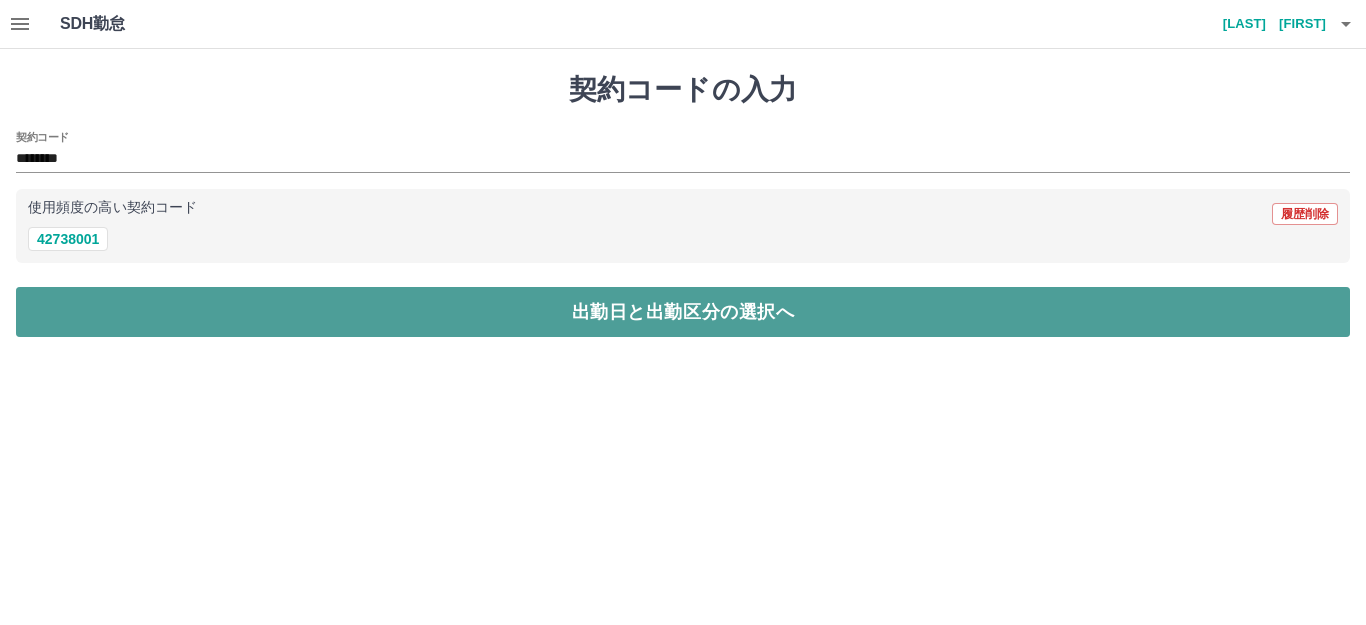 click on "出勤日と出勤区分の選択へ" at bounding box center (683, 312) 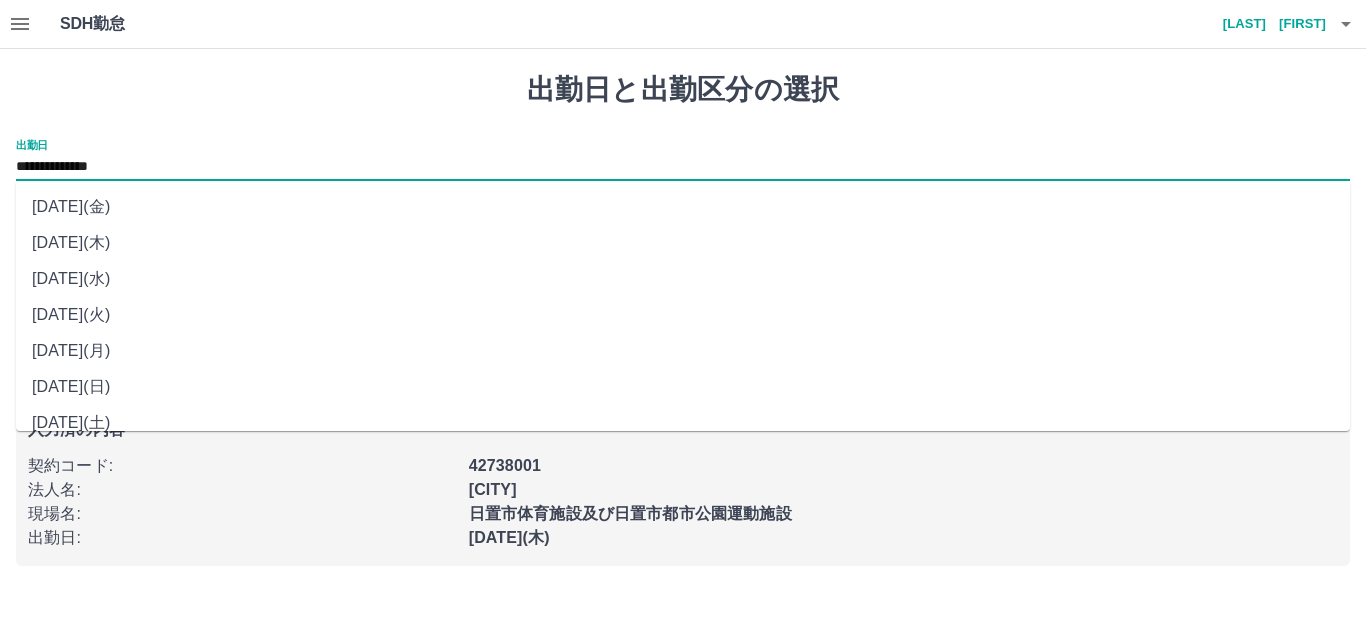 click on "**********" at bounding box center (683, 167) 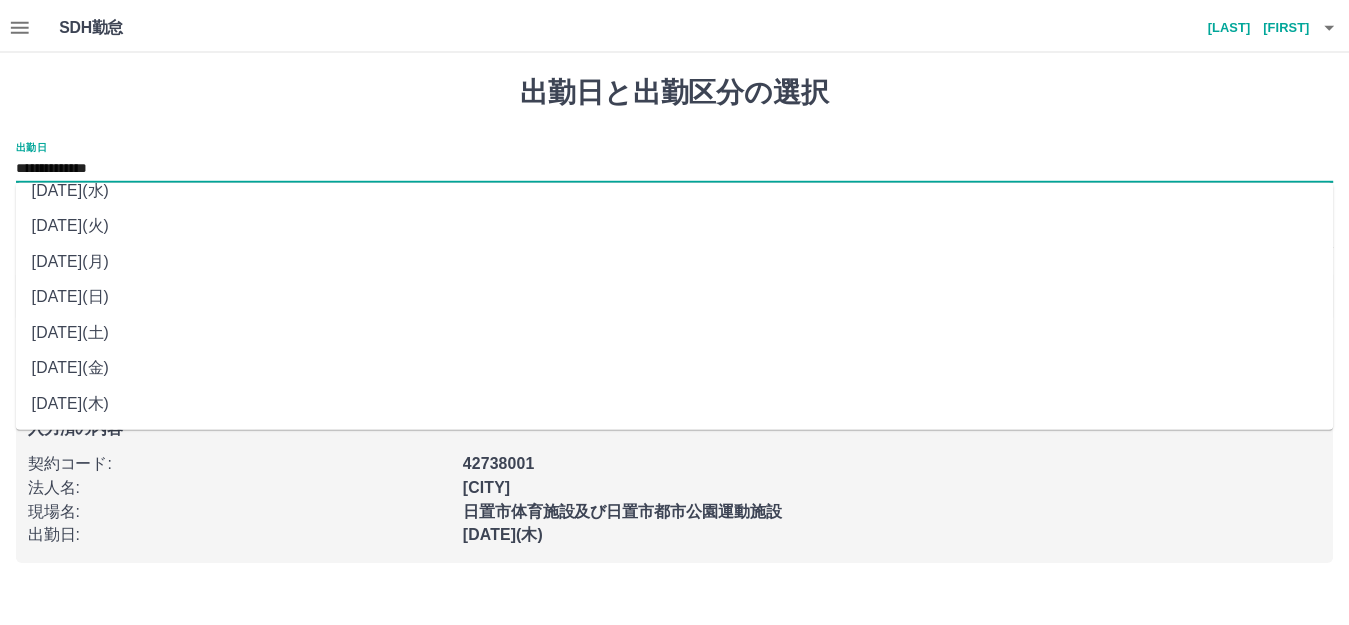 scroll, scrollTop: 0, scrollLeft: 0, axis: both 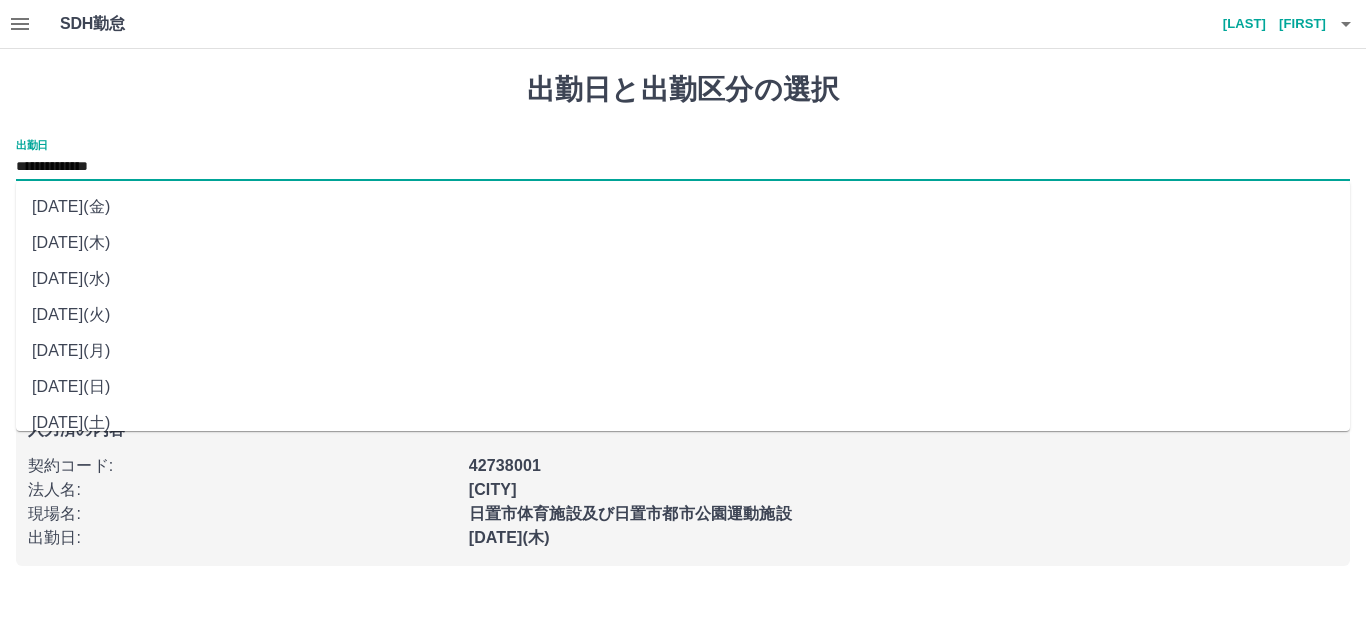 click on "出勤日と出勤区分の選択" at bounding box center [683, 90] 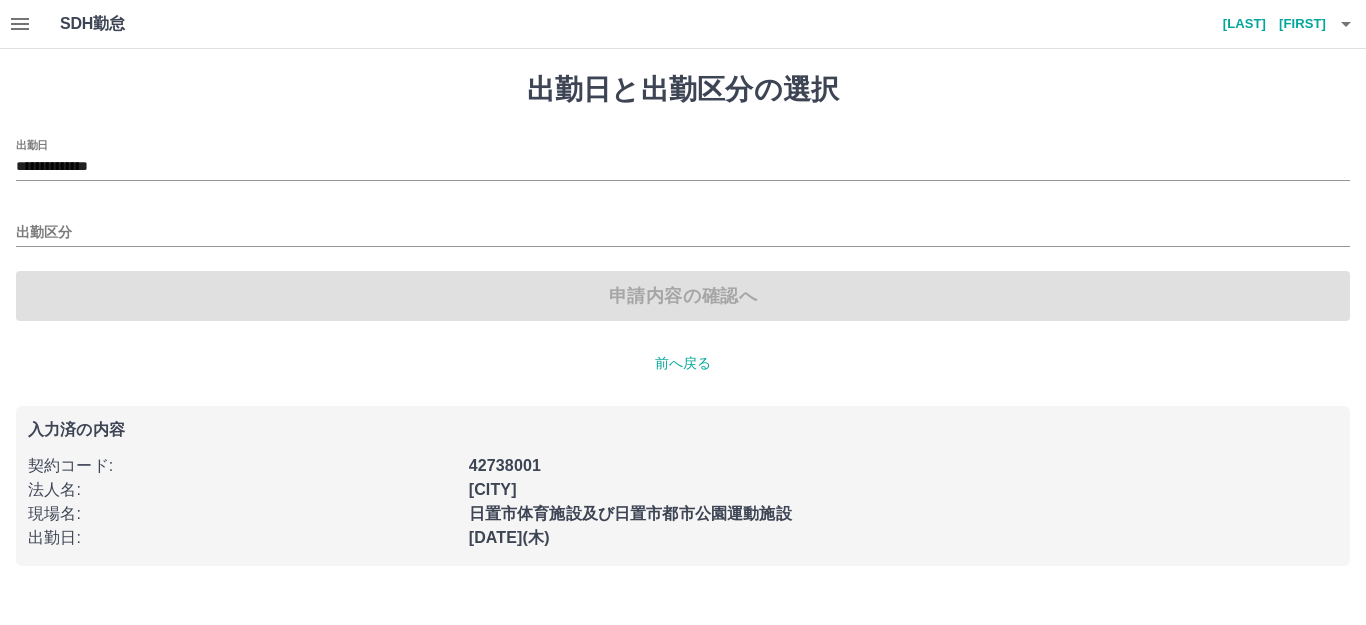 click on "前へ戻る" at bounding box center [683, 363] 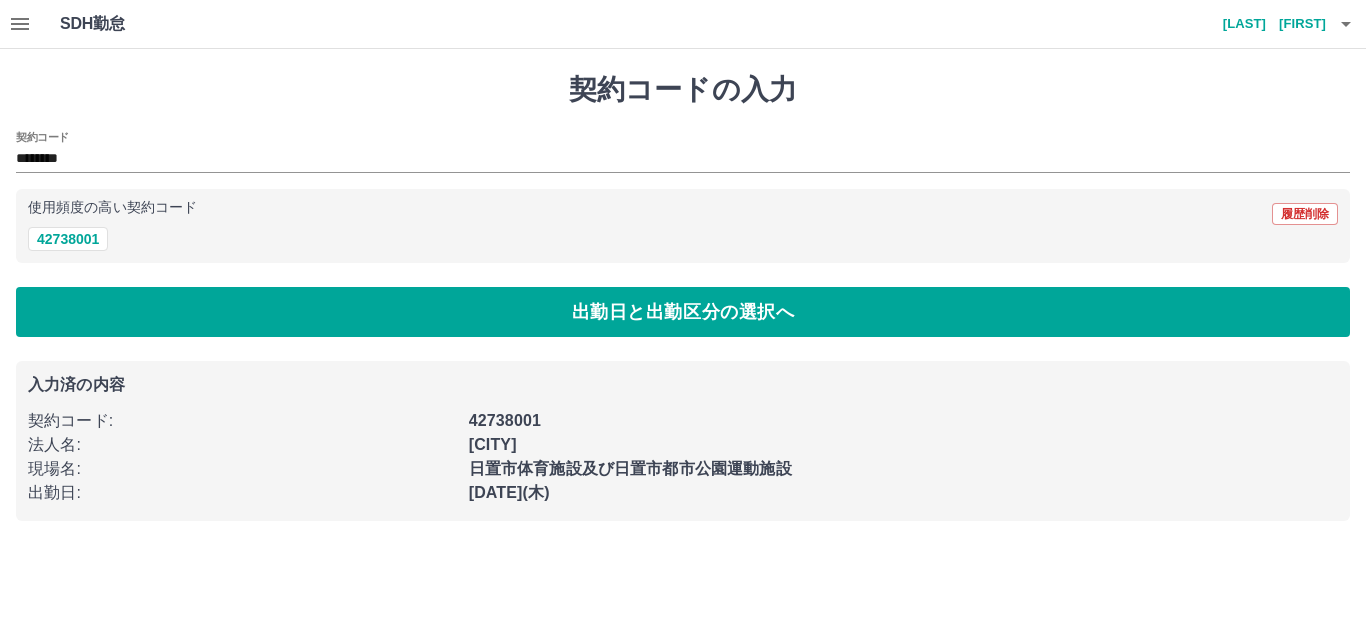 click at bounding box center (20, 24) 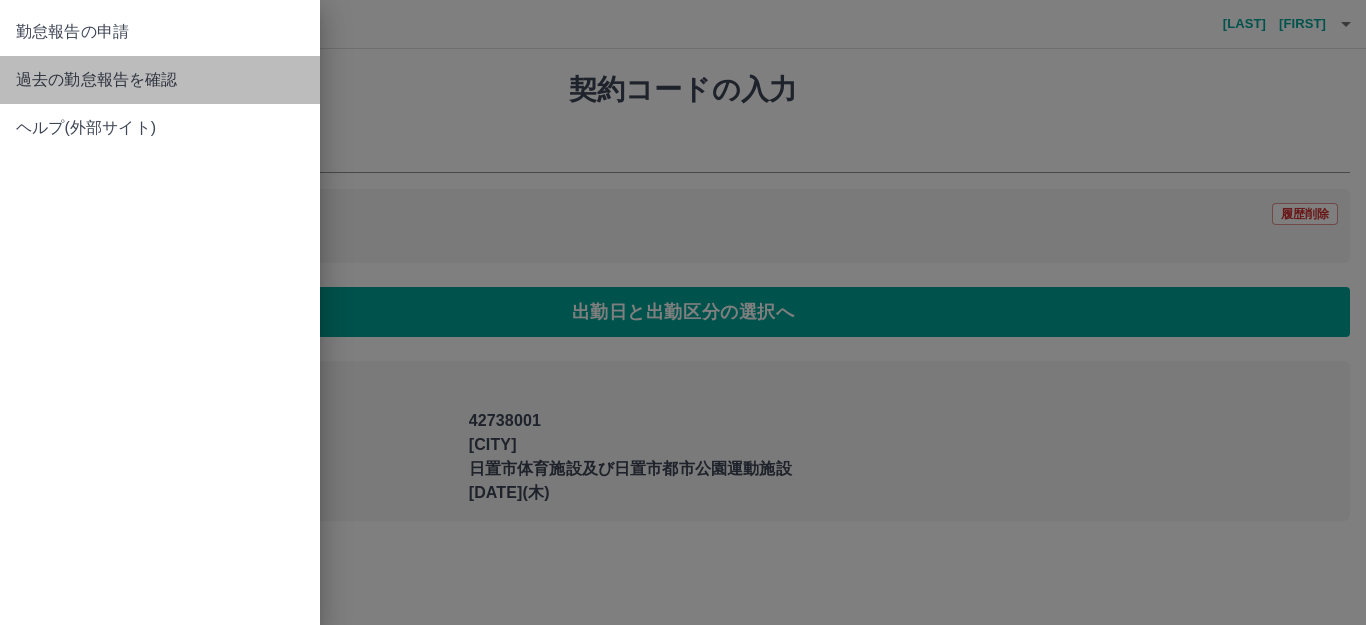 click on "過去の勤怠報告を確認" at bounding box center [160, 32] 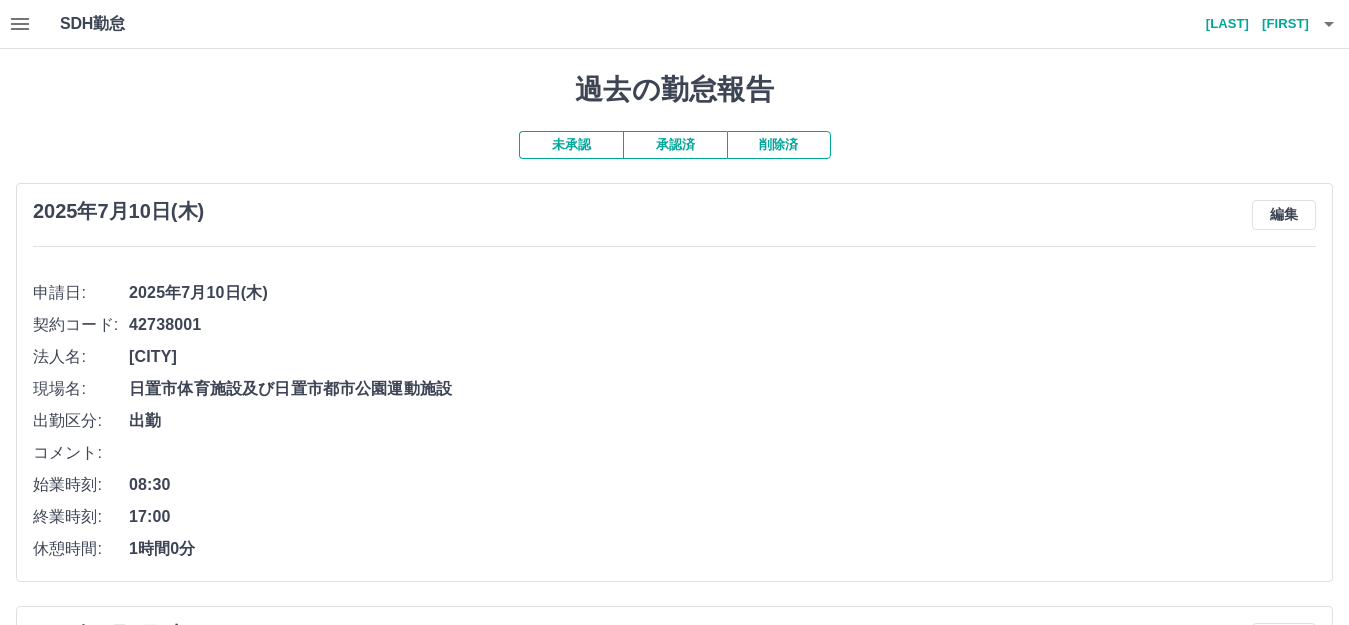 click on "未承認" at bounding box center [571, 145] 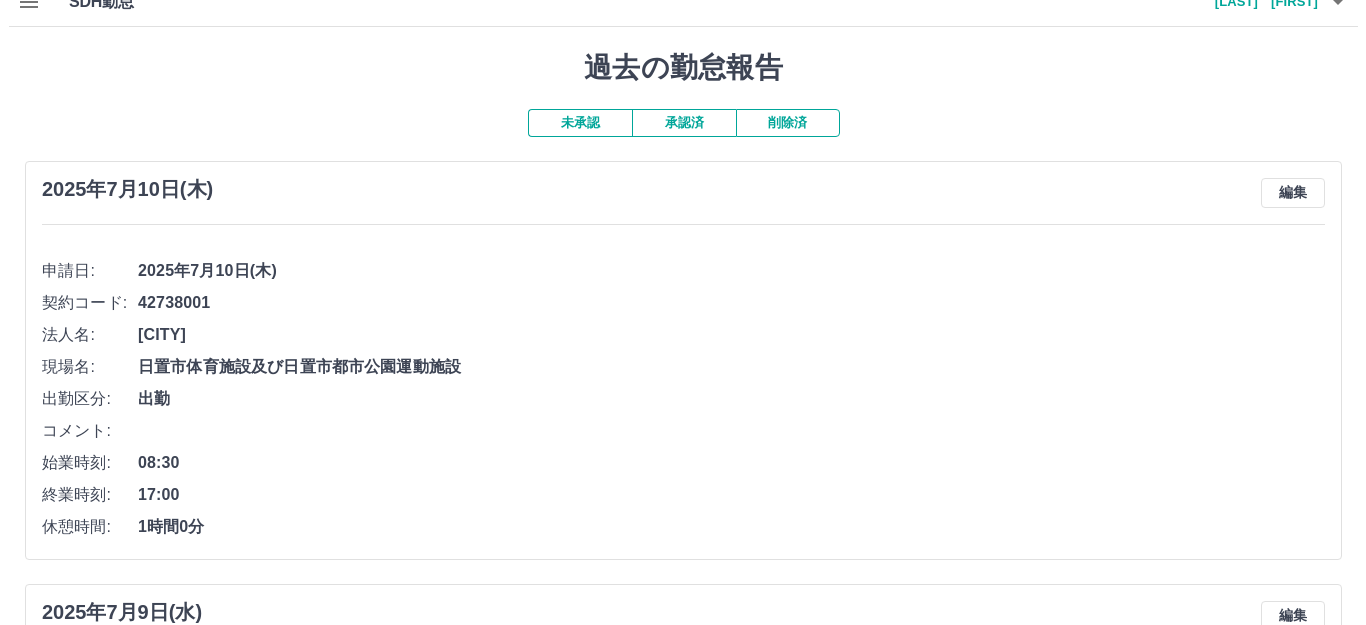 scroll, scrollTop: 0, scrollLeft: 0, axis: both 